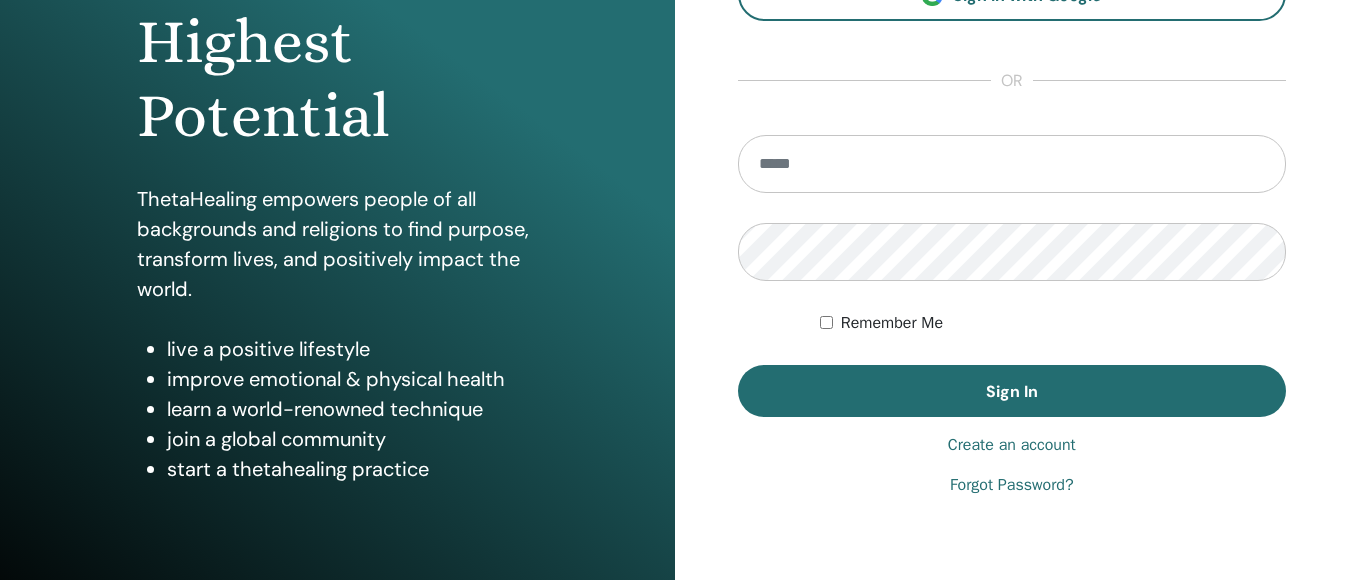 scroll, scrollTop: 293, scrollLeft: 0, axis: vertical 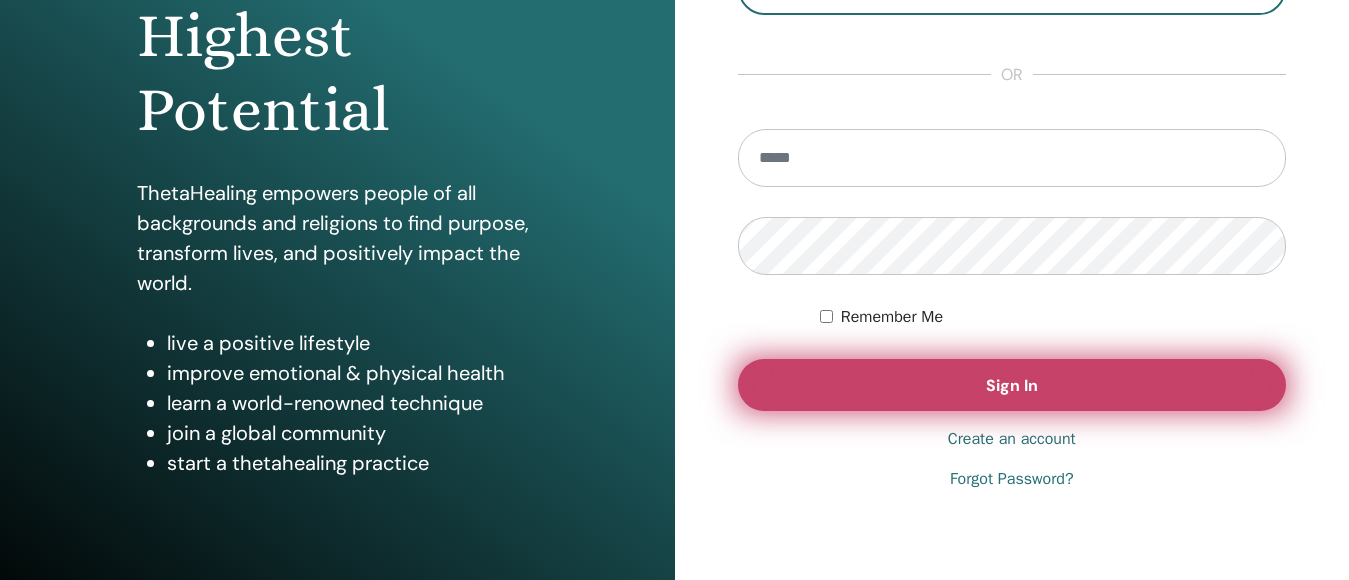 type on "**********" 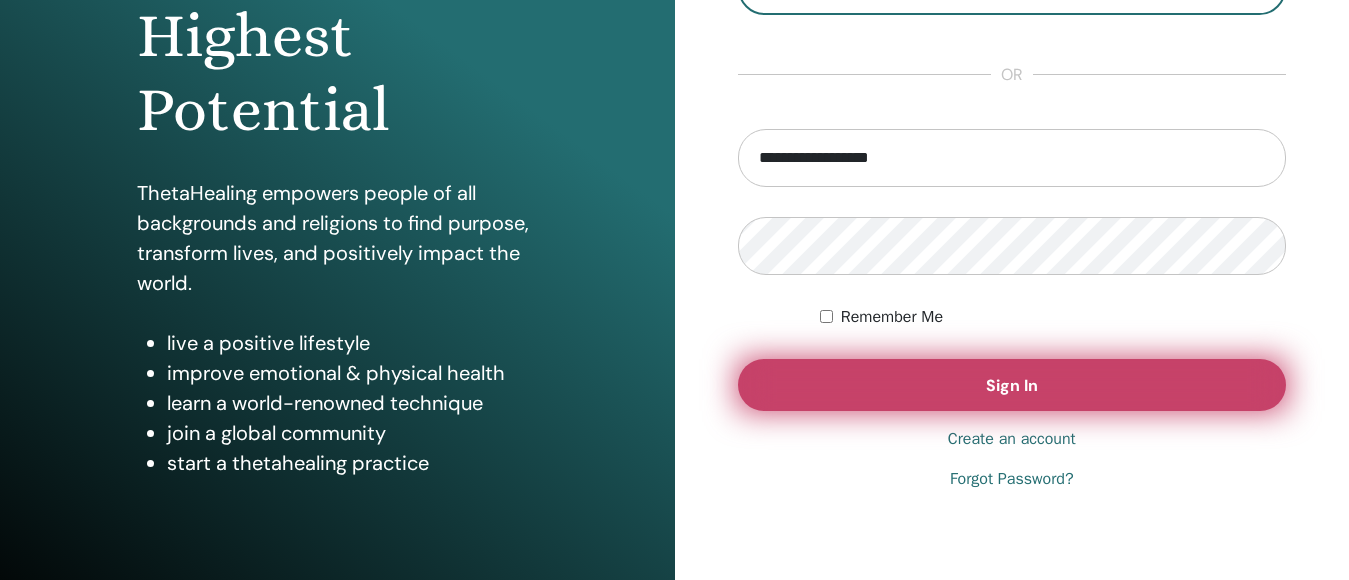 click on "Sign In" at bounding box center (1012, 385) 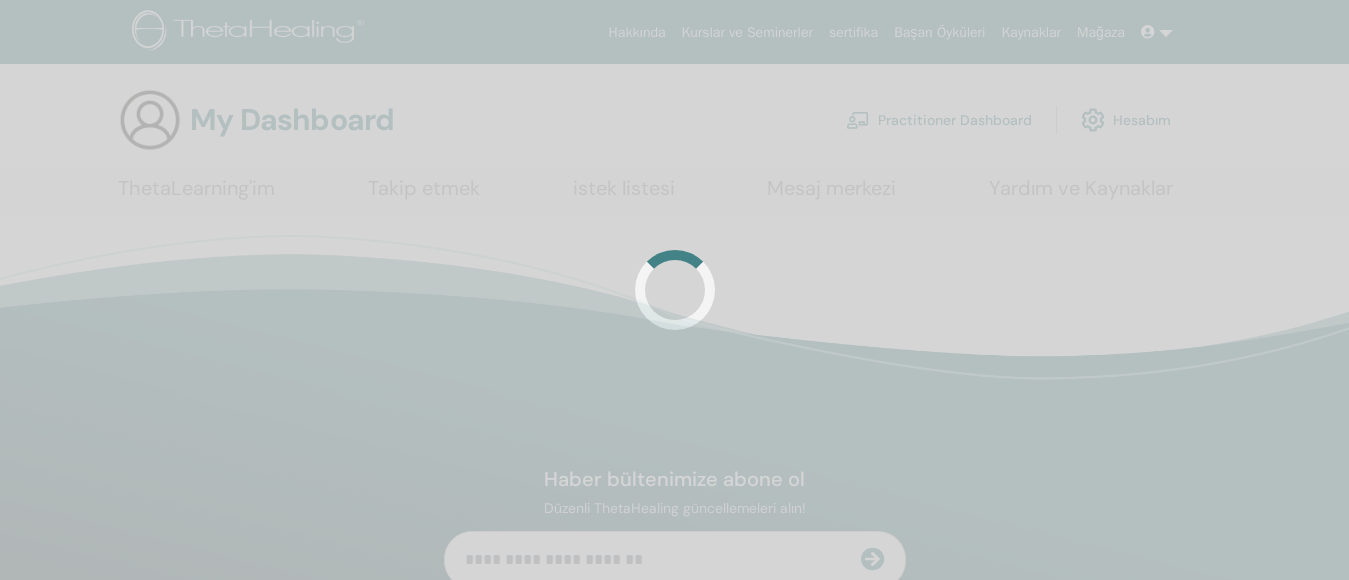 scroll, scrollTop: 0, scrollLeft: 0, axis: both 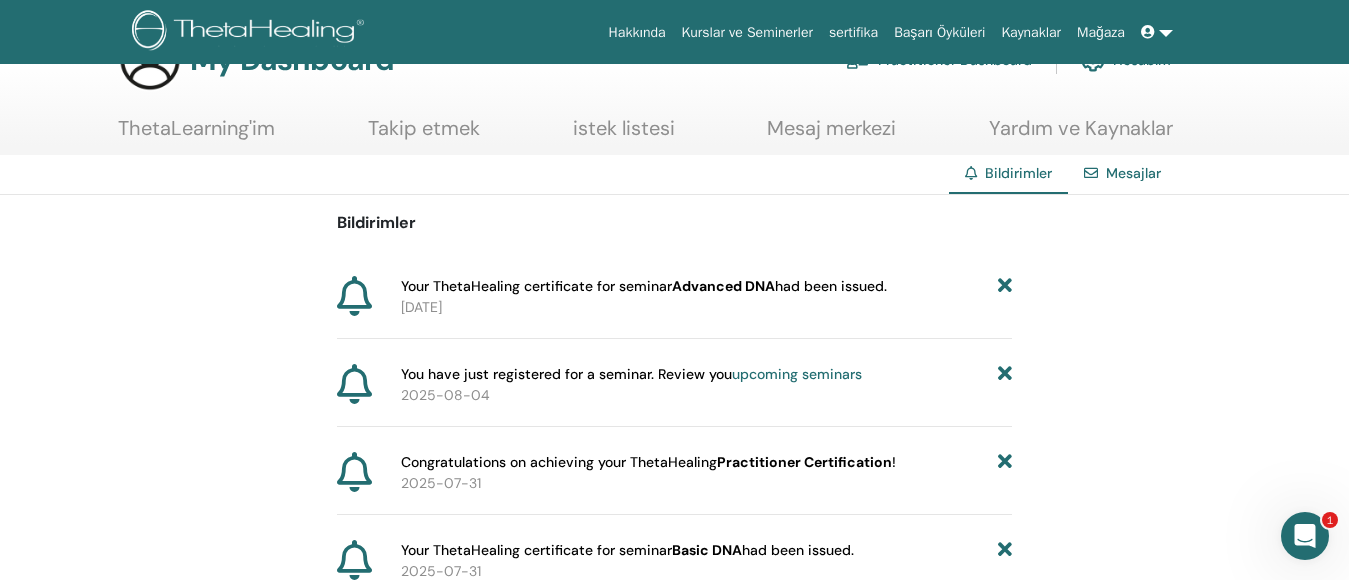 click on "2025-08-07" at bounding box center (706, 307) 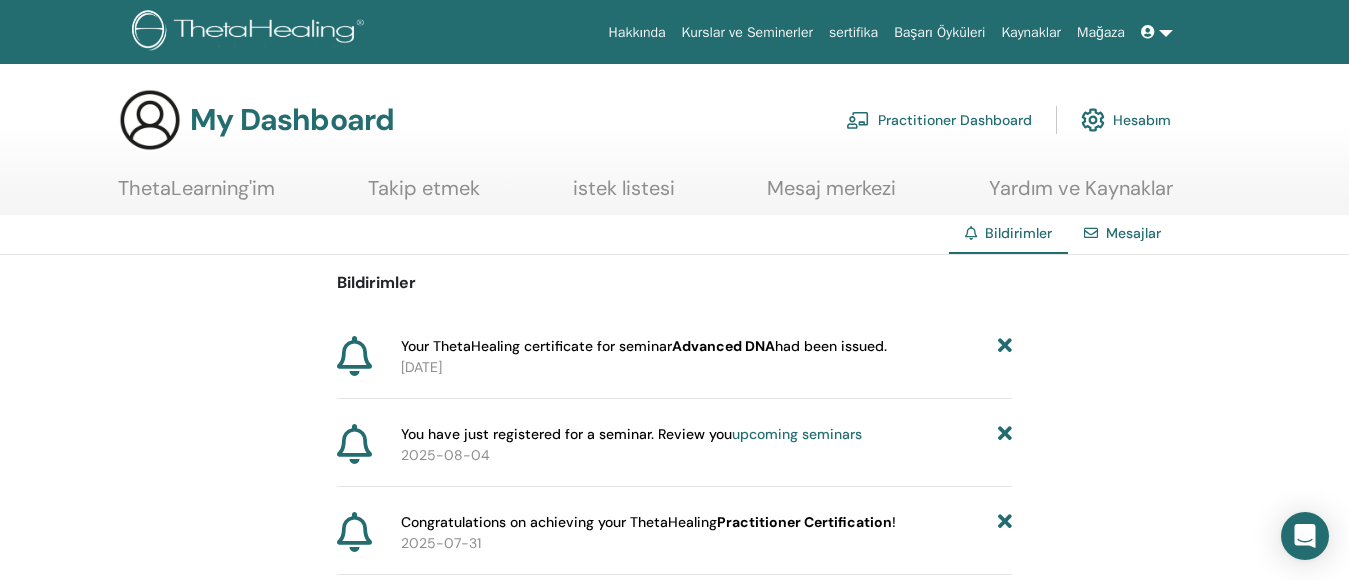scroll, scrollTop: 60, scrollLeft: 0, axis: vertical 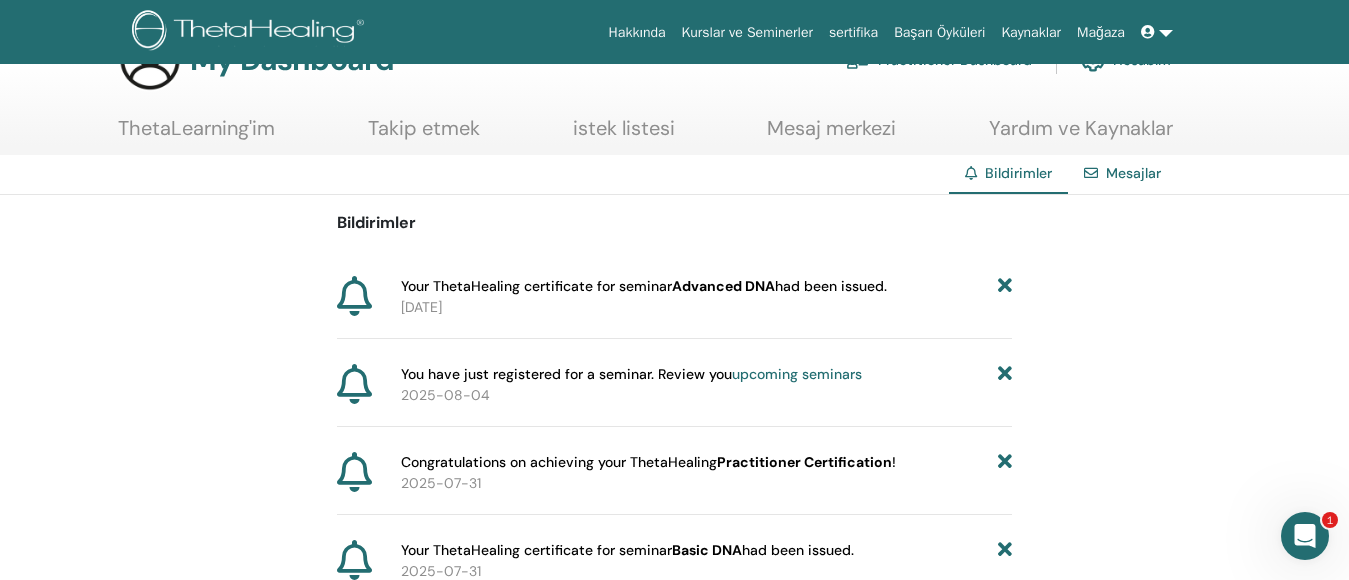 click on "ThetaLearning'im" at bounding box center (196, 135) 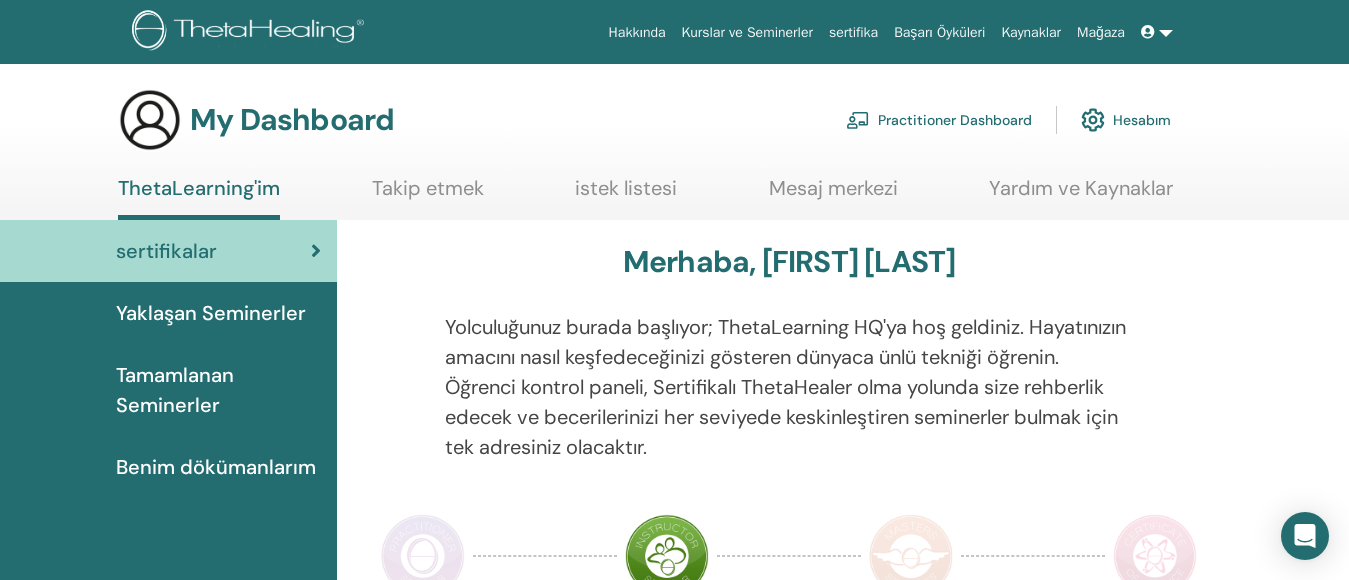 scroll, scrollTop: 0, scrollLeft: 0, axis: both 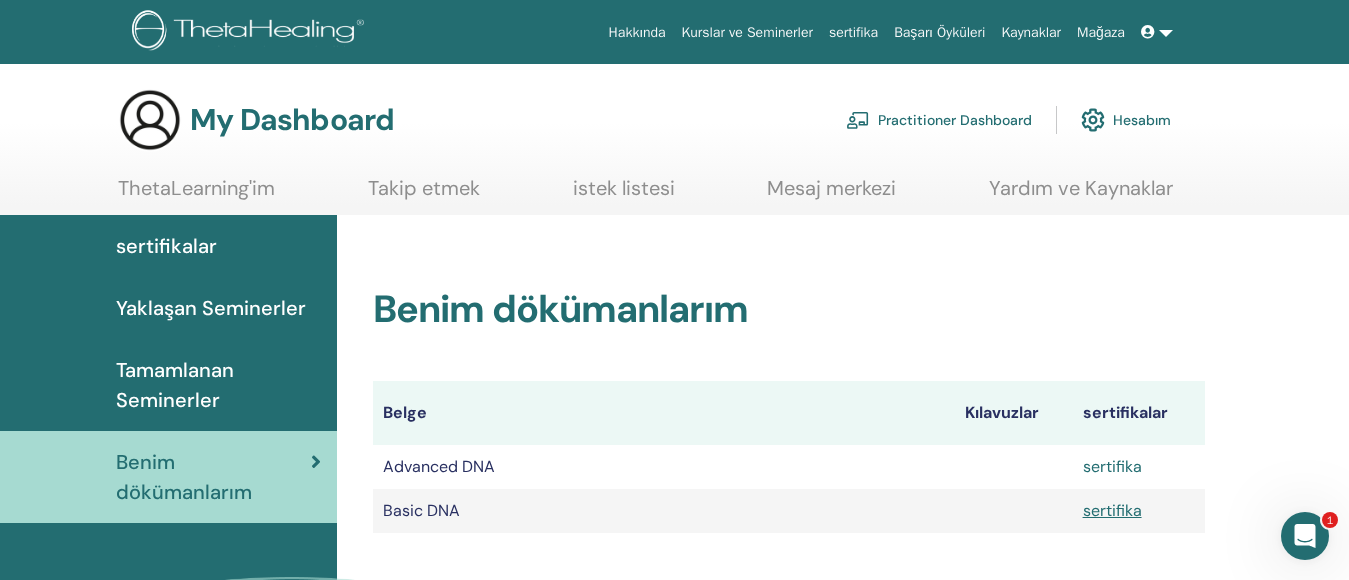 click on "sertifika" at bounding box center (1112, 466) 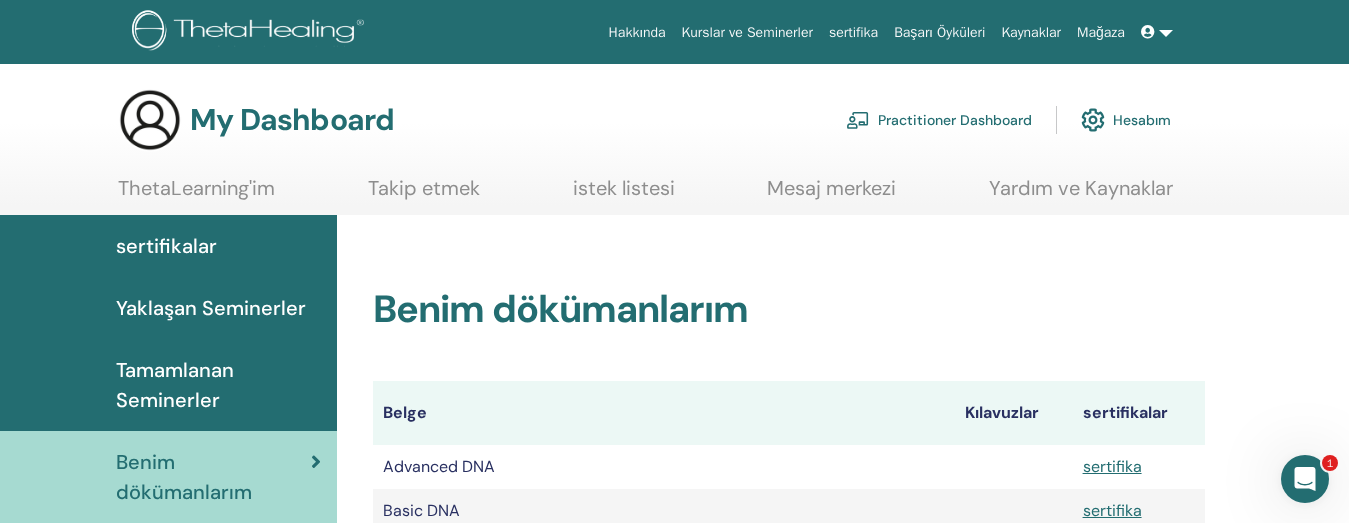 click on "Tamamlanan Seminerler" at bounding box center (218, 385) 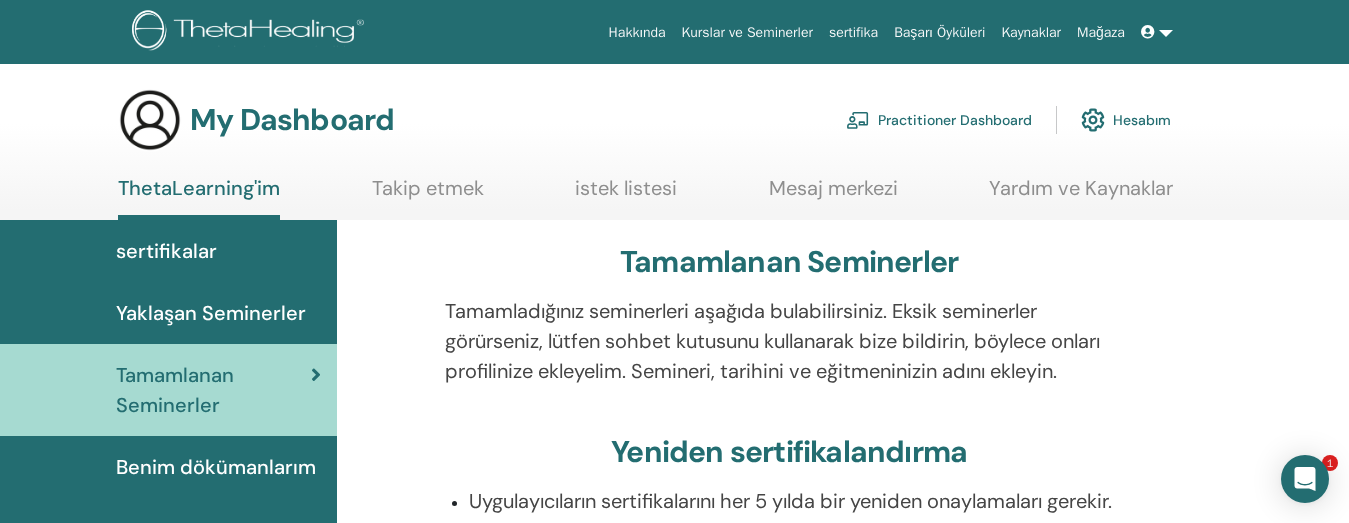scroll, scrollTop: 86, scrollLeft: 0, axis: vertical 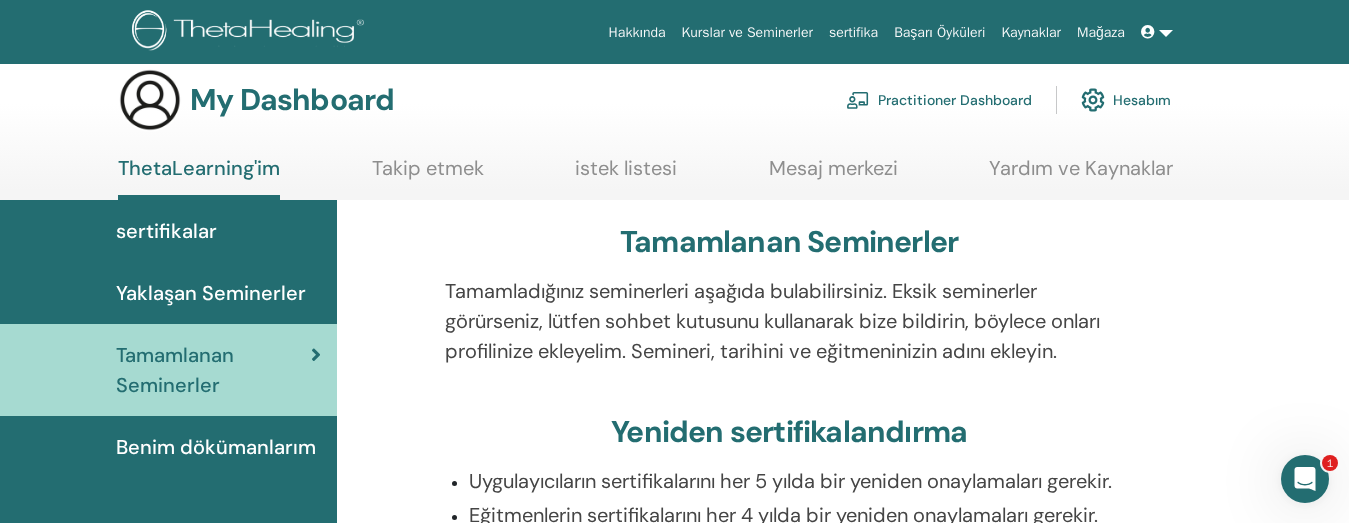 click on "Yaklaşan Seminerler" at bounding box center [211, 293] 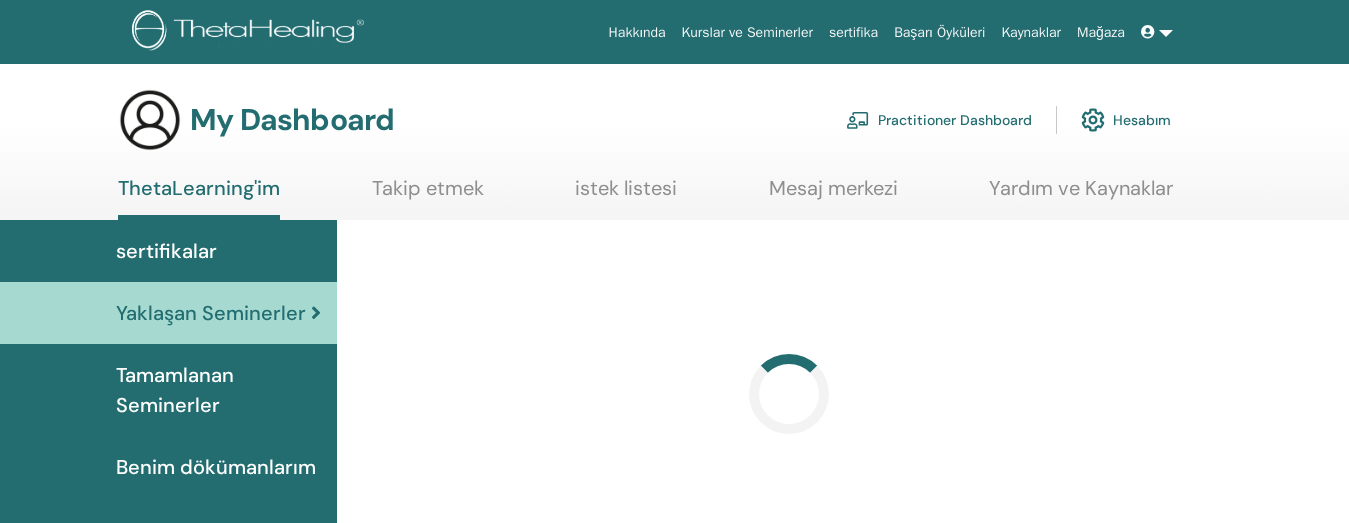 scroll, scrollTop: 0, scrollLeft: 0, axis: both 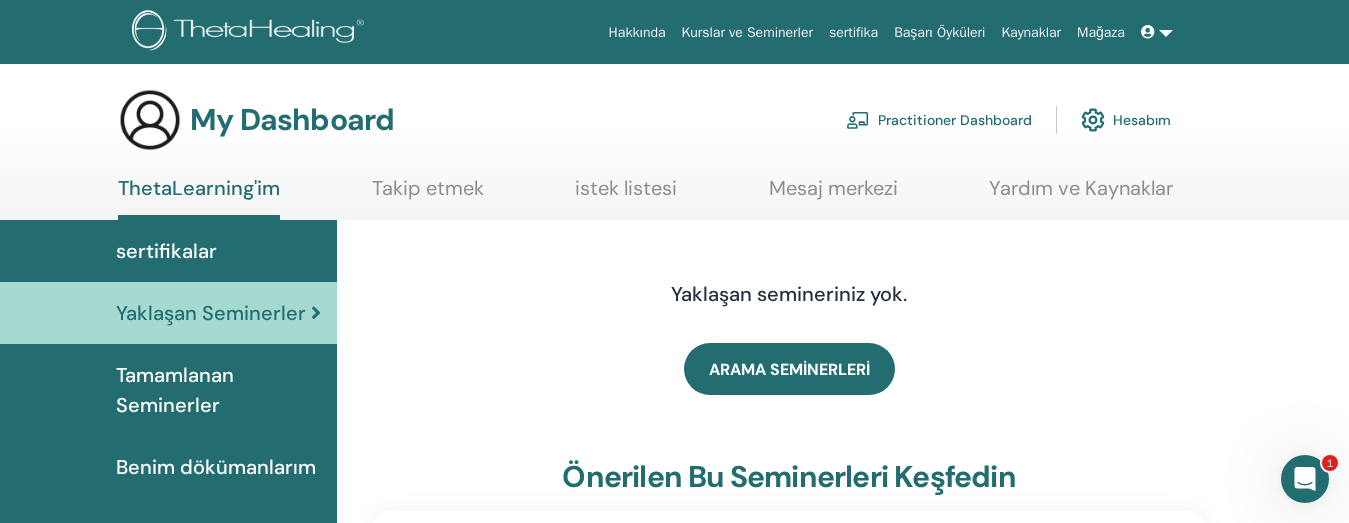 click on "Kurslar ve Seminerler" at bounding box center (747, 32) 